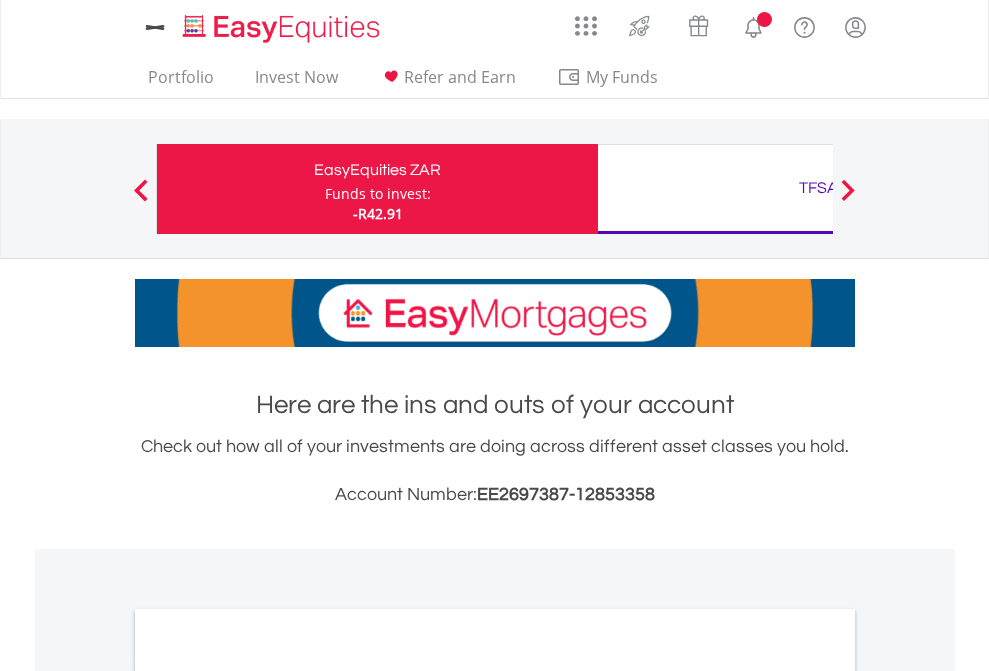 scroll, scrollTop: 0, scrollLeft: 0, axis: both 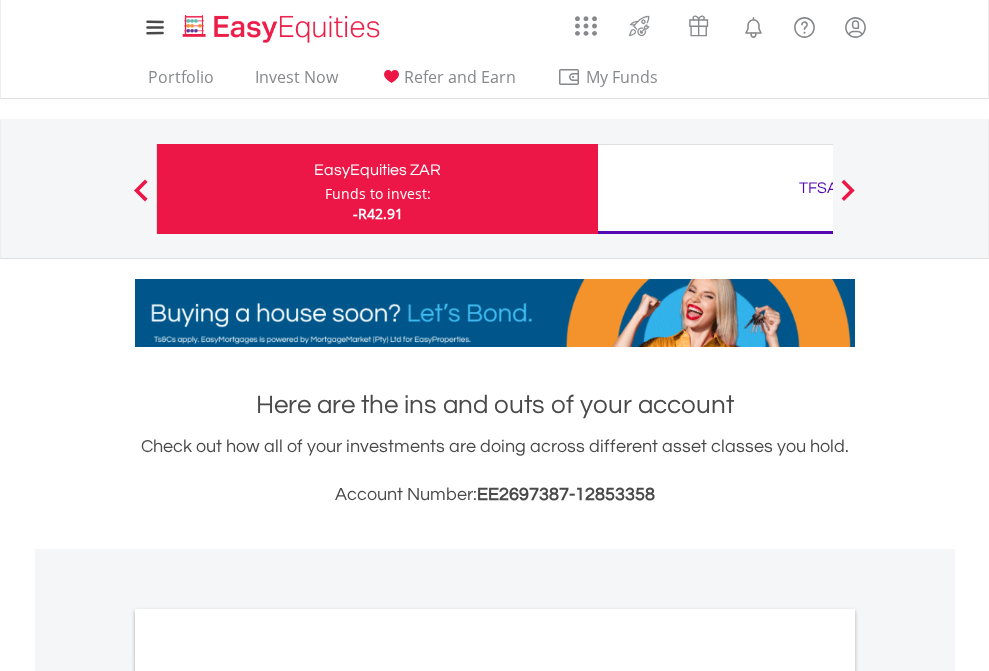 click on "Funds to invest:" at bounding box center (378, 194) 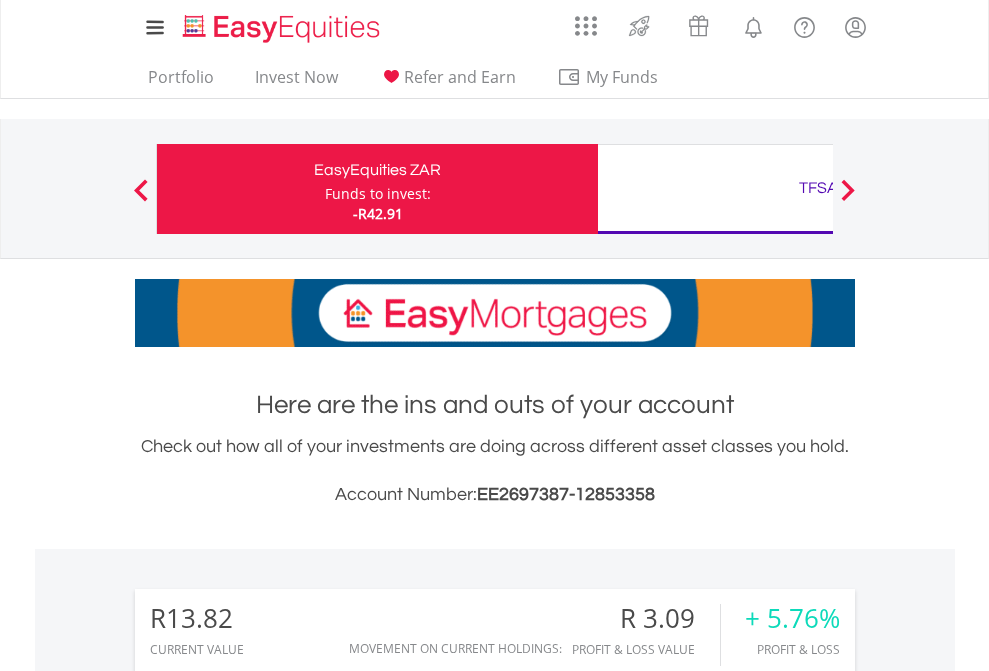 scroll, scrollTop: 999808, scrollLeft: 999687, axis: both 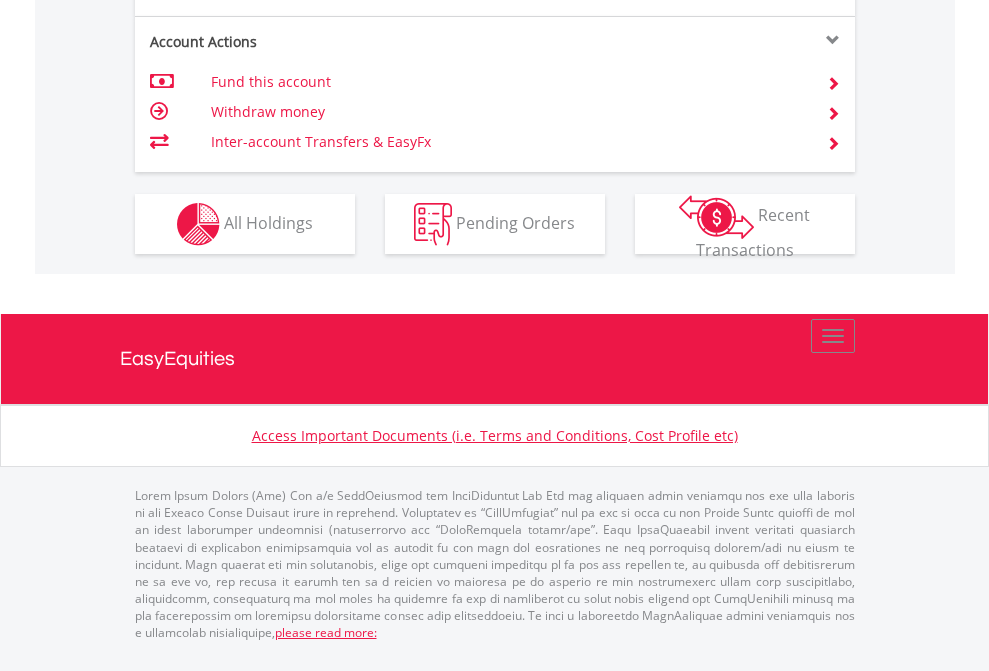 click on "Investment types" at bounding box center [706, -337] 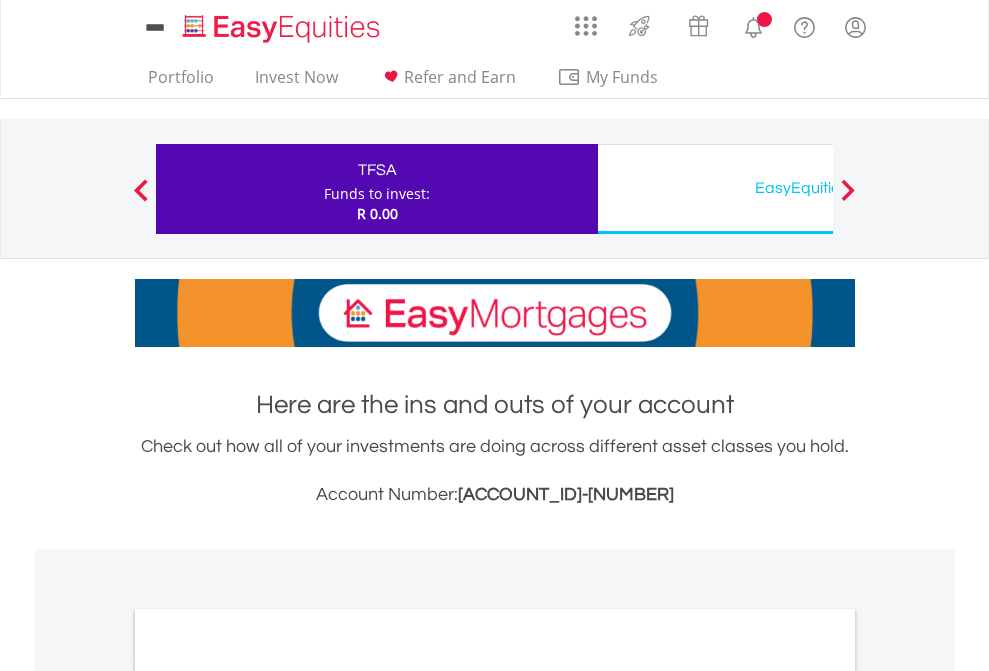 scroll, scrollTop: 0, scrollLeft: 0, axis: both 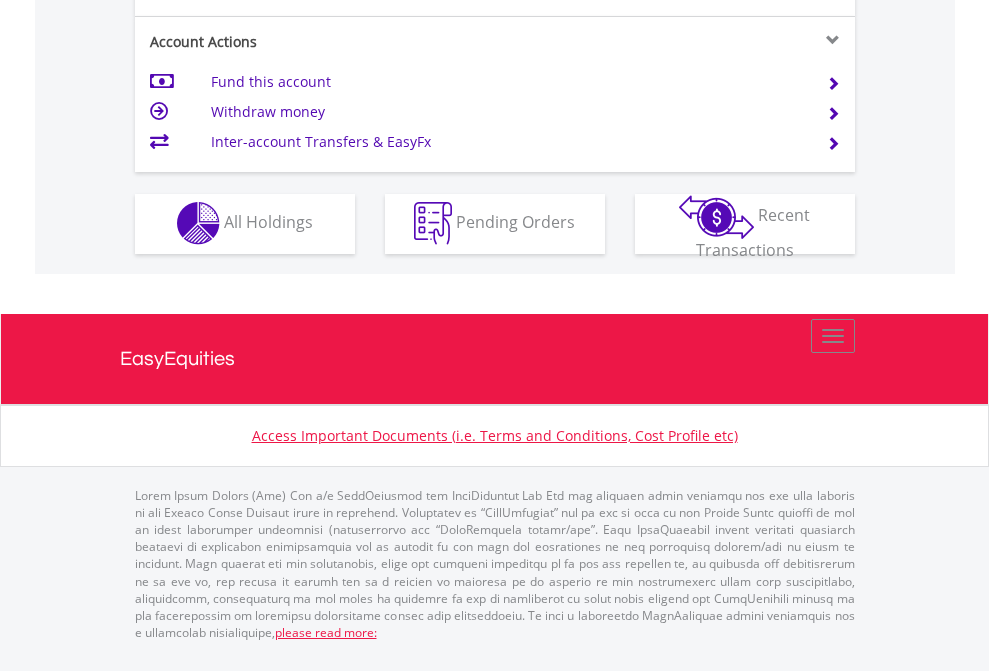 click on "Investment types" at bounding box center [706, -353] 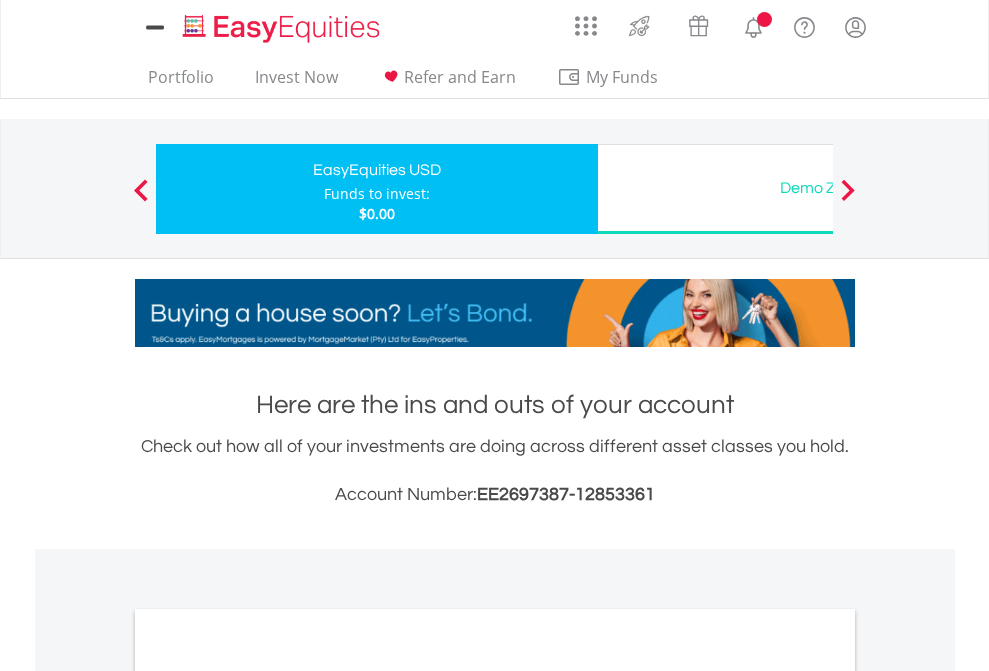 scroll, scrollTop: 0, scrollLeft: 0, axis: both 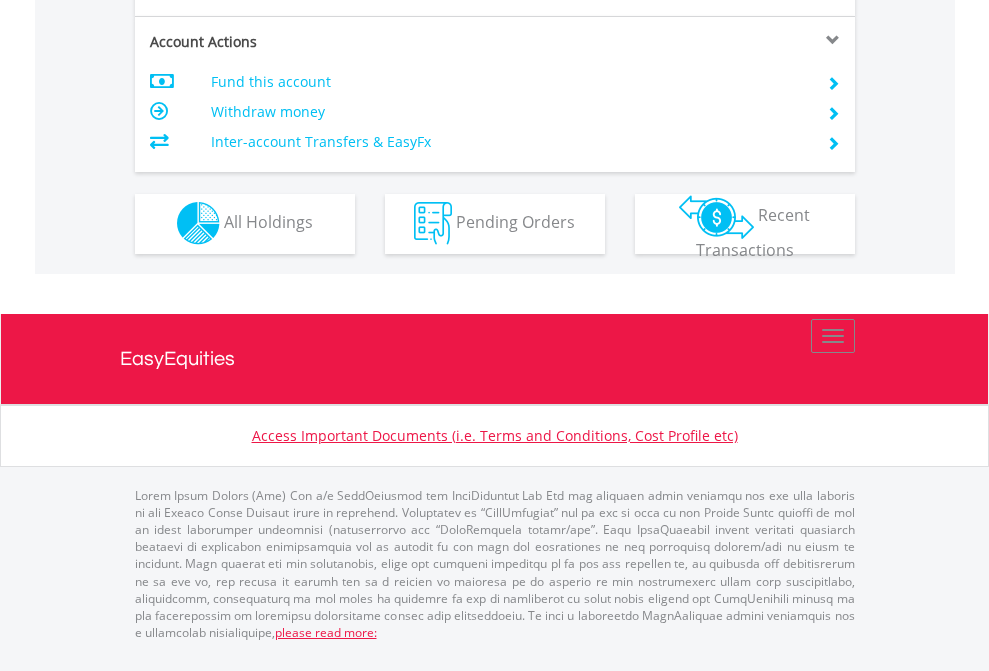 click on "Investment types" at bounding box center [706, -353] 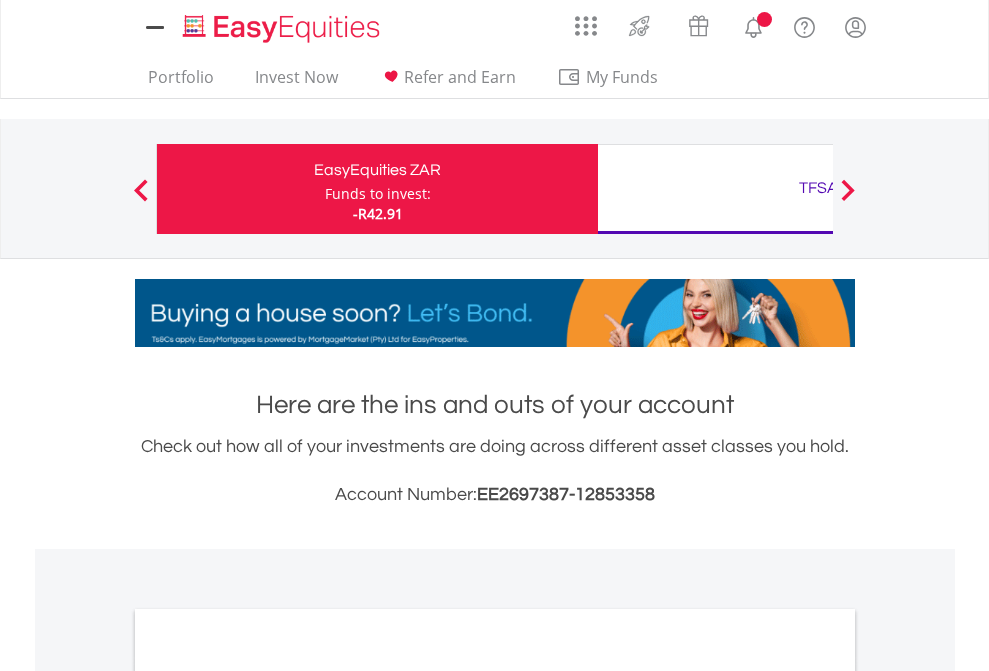 scroll, scrollTop: 0, scrollLeft: 0, axis: both 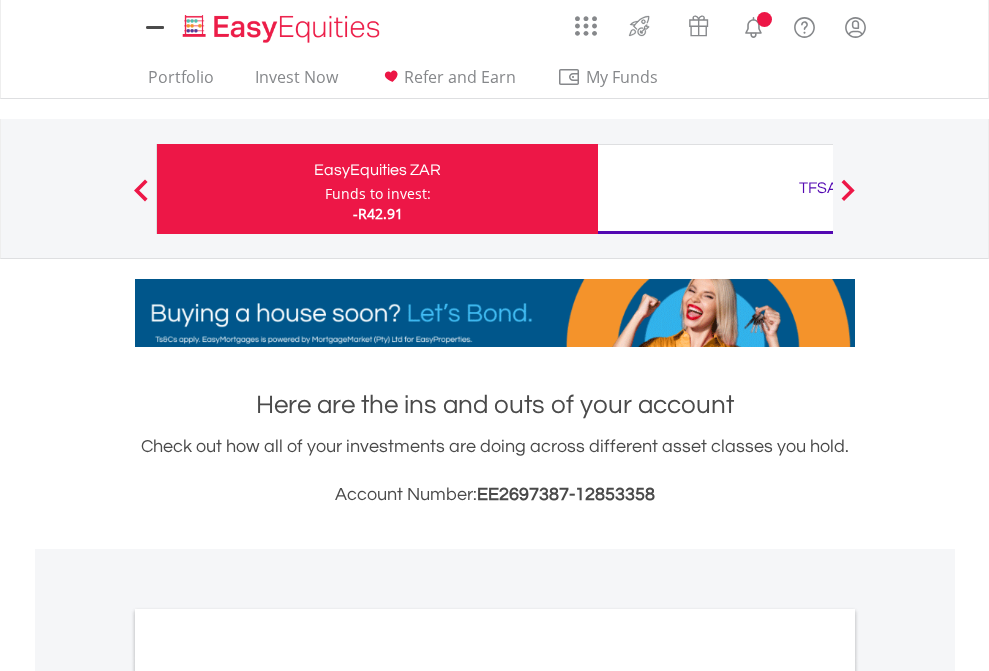 click on "All Holdings" at bounding box center [268, 1096] 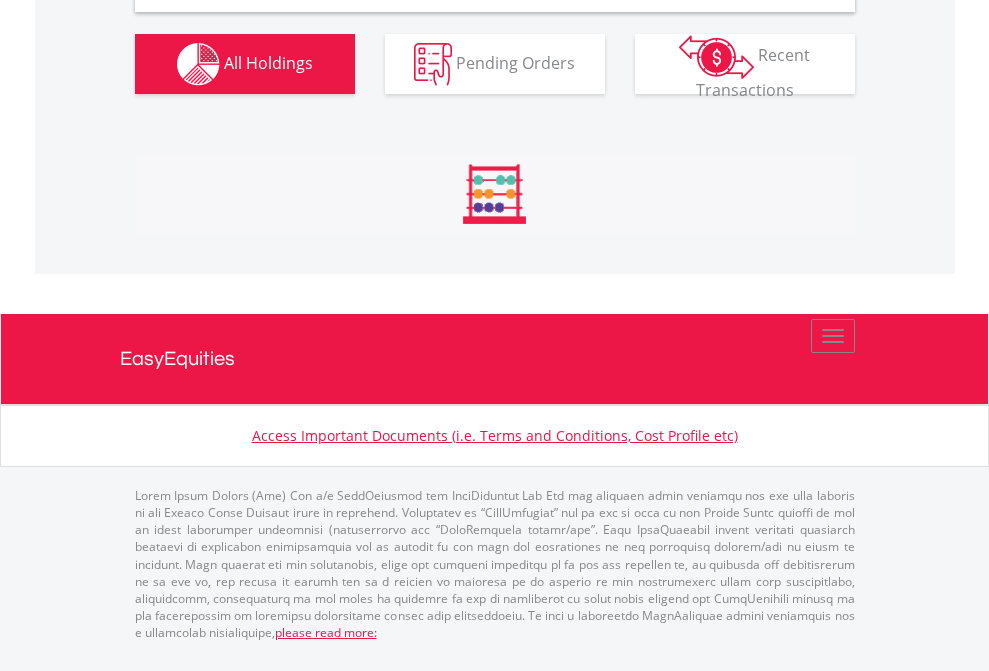 scroll, scrollTop: 1933, scrollLeft: 0, axis: vertical 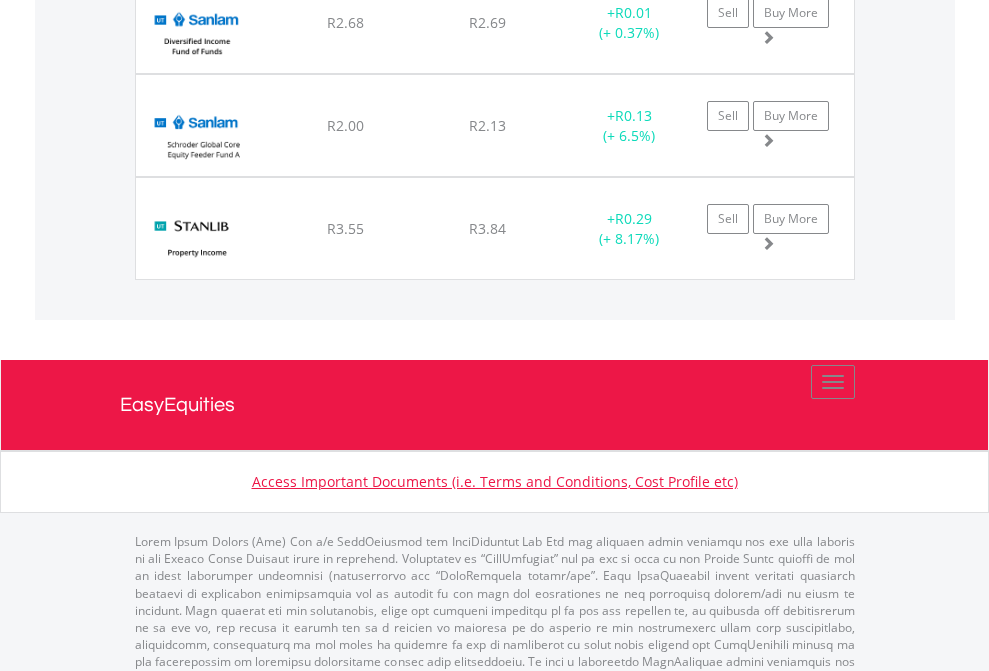 click on "TFSA" at bounding box center (818, -1745) 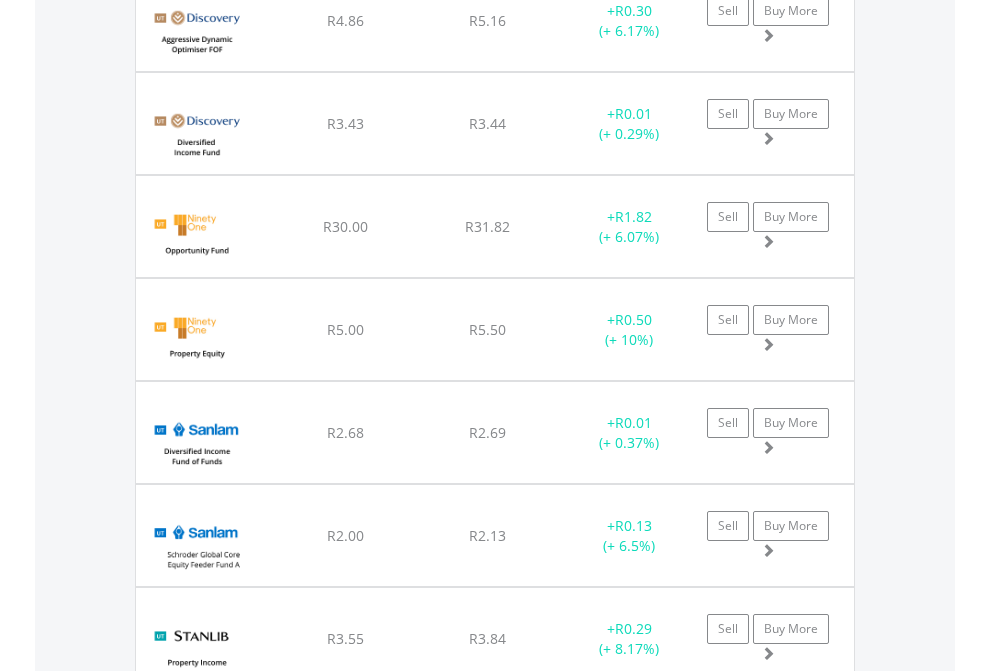 scroll, scrollTop: 144, scrollLeft: 0, axis: vertical 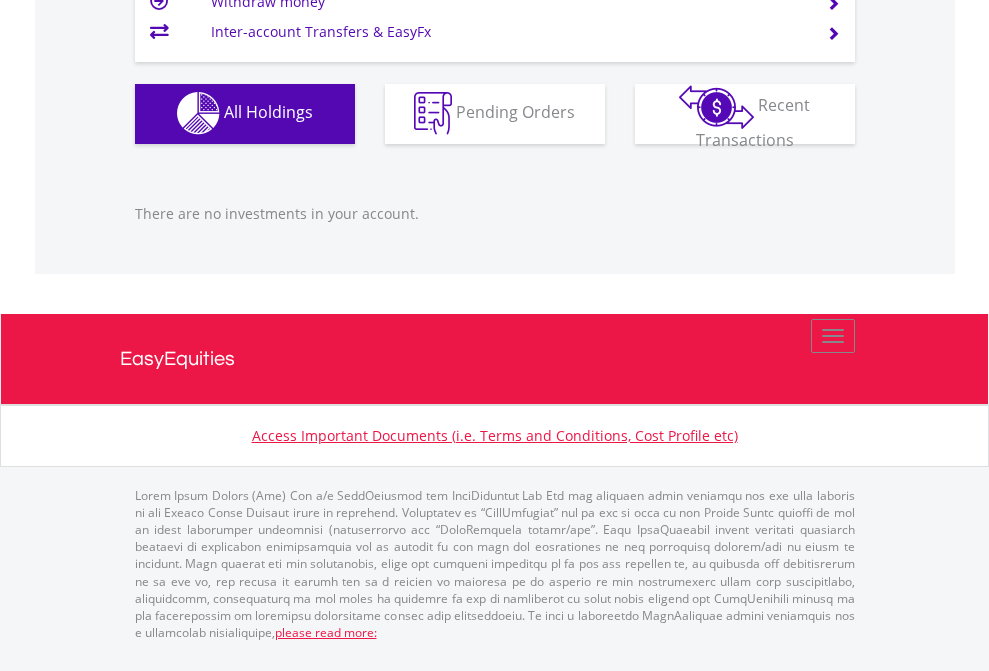 click on "EasyEquities USD" at bounding box center [818, -1142] 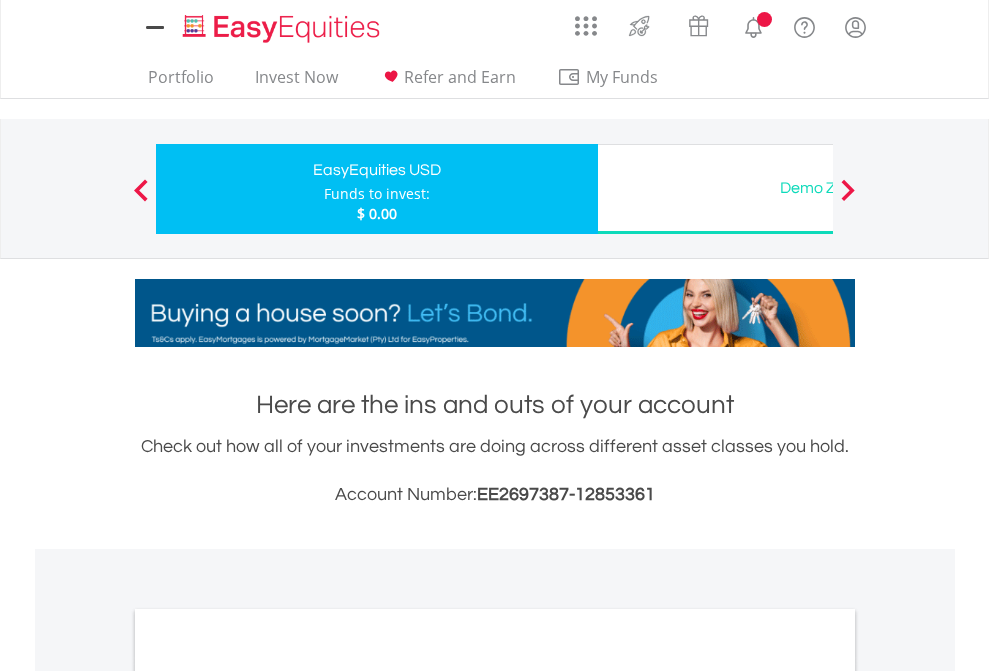 scroll, scrollTop: 0, scrollLeft: 0, axis: both 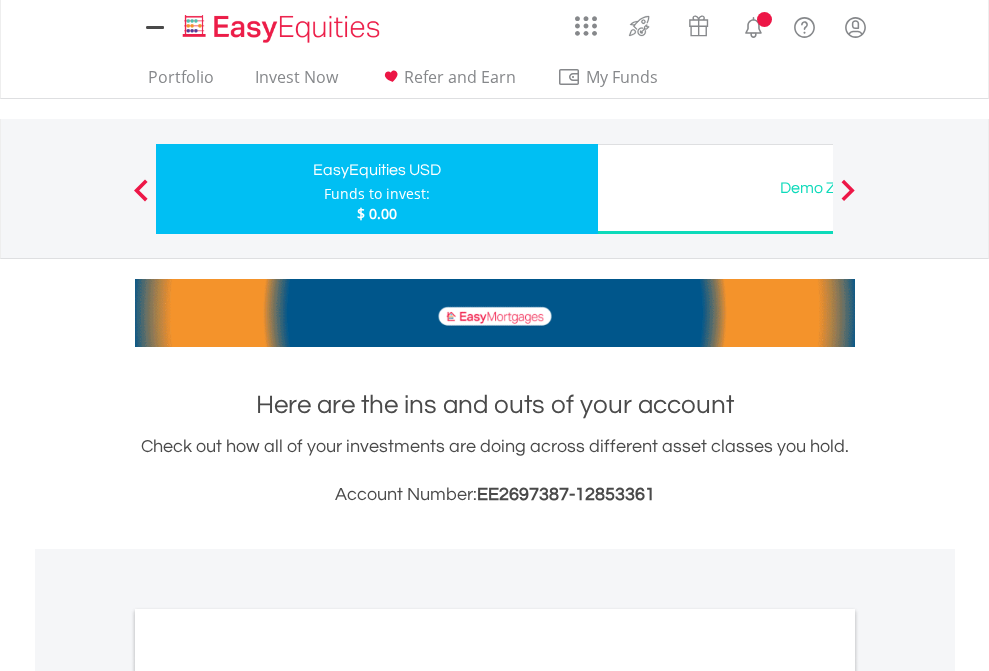 click on "All Holdings" at bounding box center [268, 1096] 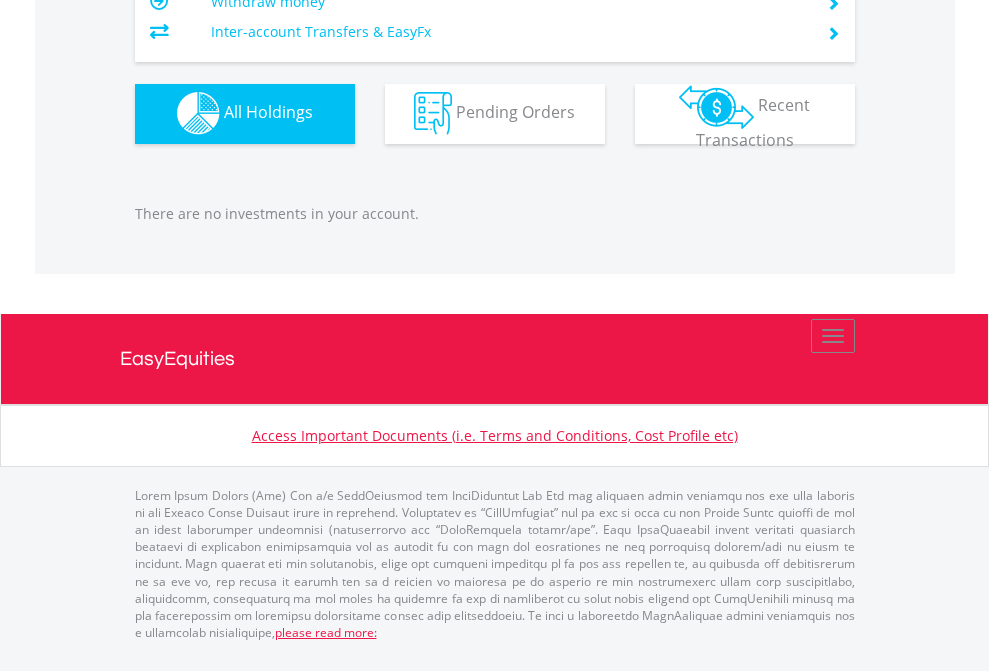 scroll, scrollTop: 1980, scrollLeft: 0, axis: vertical 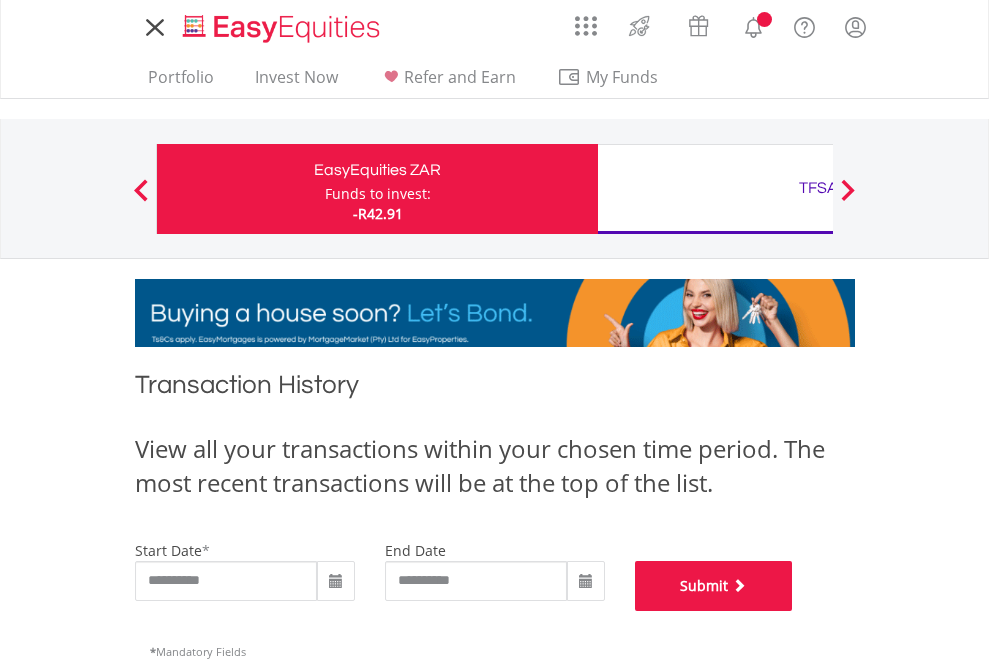 click on "Submit" at bounding box center (714, 586) 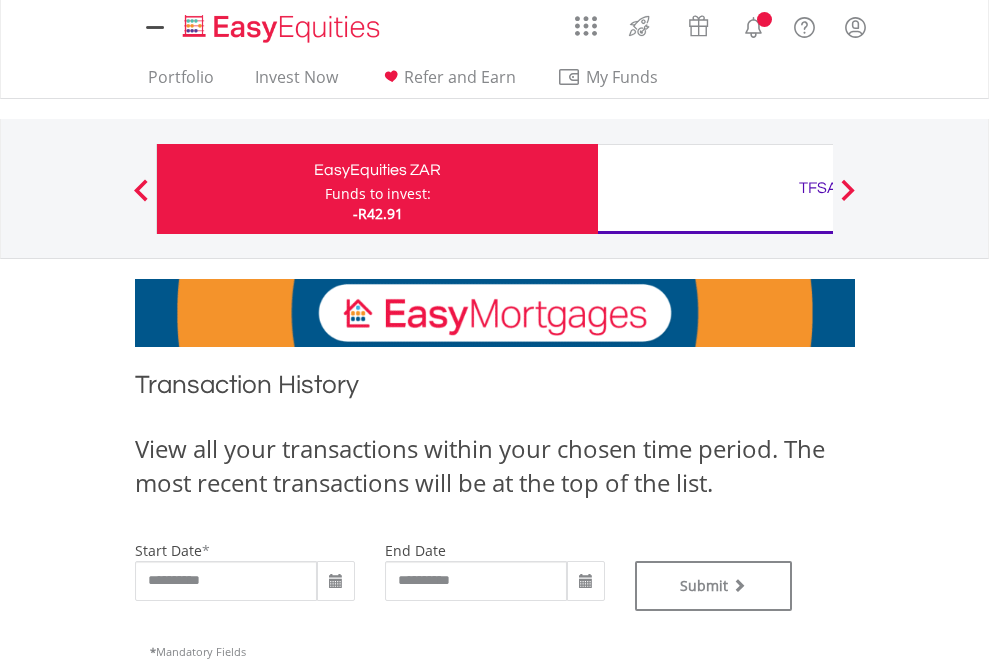 scroll, scrollTop: 0, scrollLeft: 0, axis: both 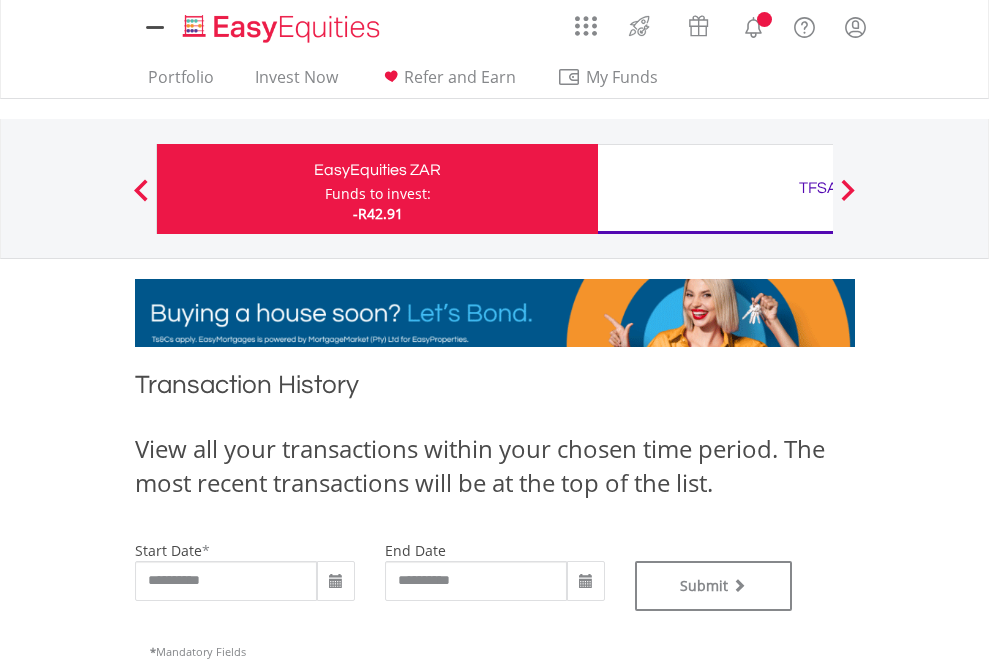 click on "TFSA" at bounding box center [818, 188] 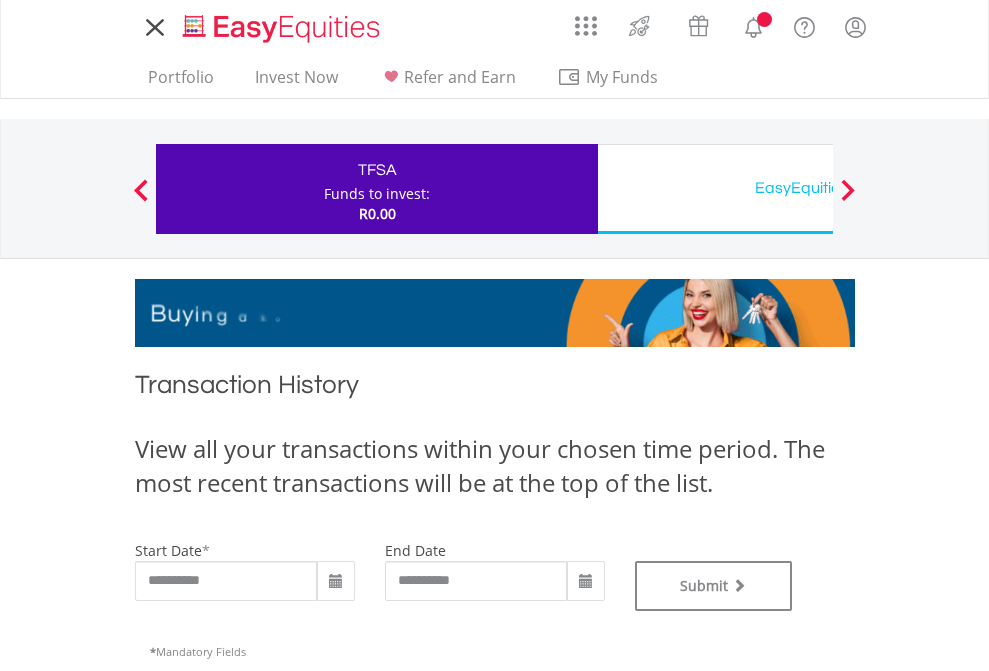 scroll, scrollTop: 0, scrollLeft: 0, axis: both 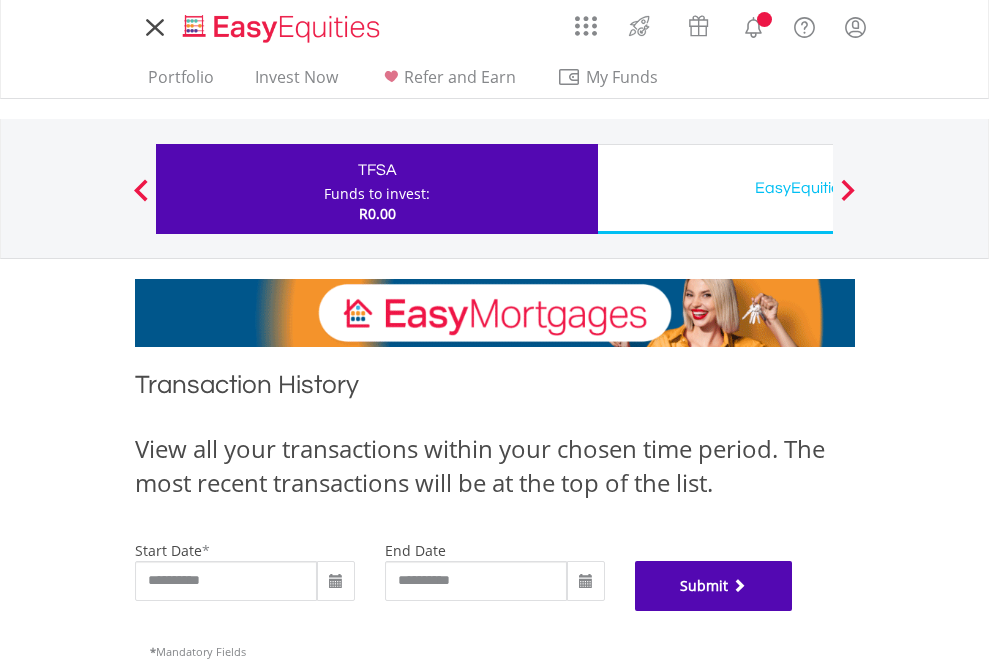 click on "Submit" at bounding box center [714, 586] 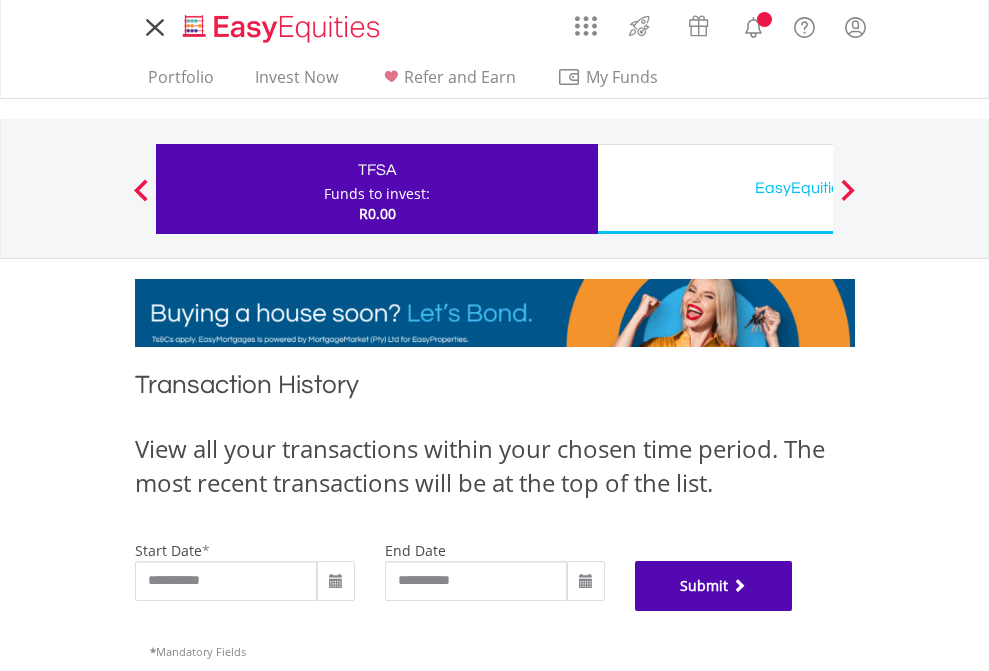 scroll, scrollTop: 811, scrollLeft: 0, axis: vertical 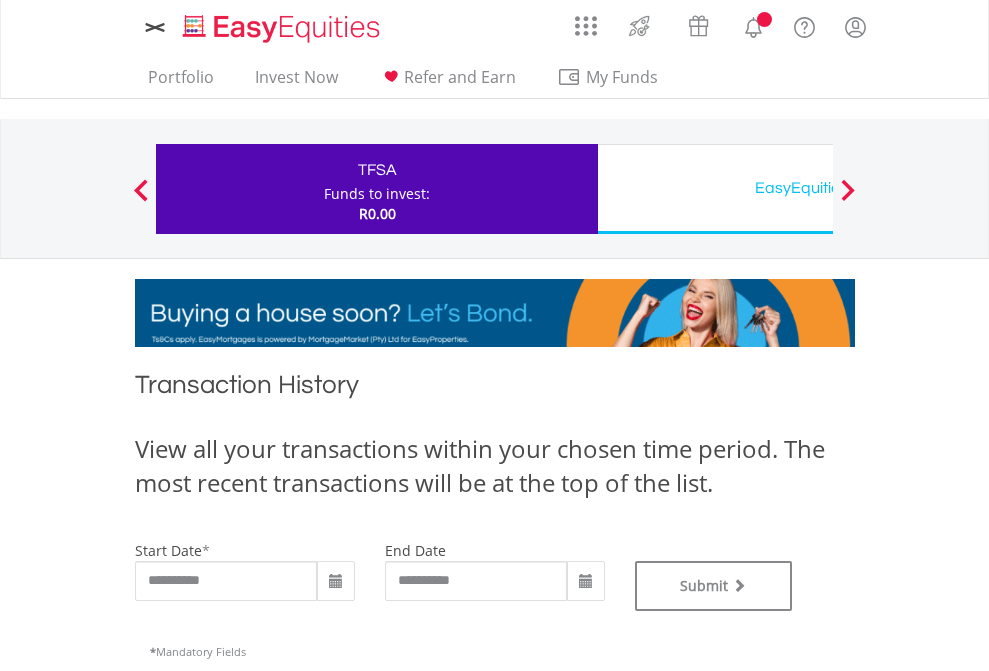 click on "EasyEquities USD" at bounding box center (818, 188) 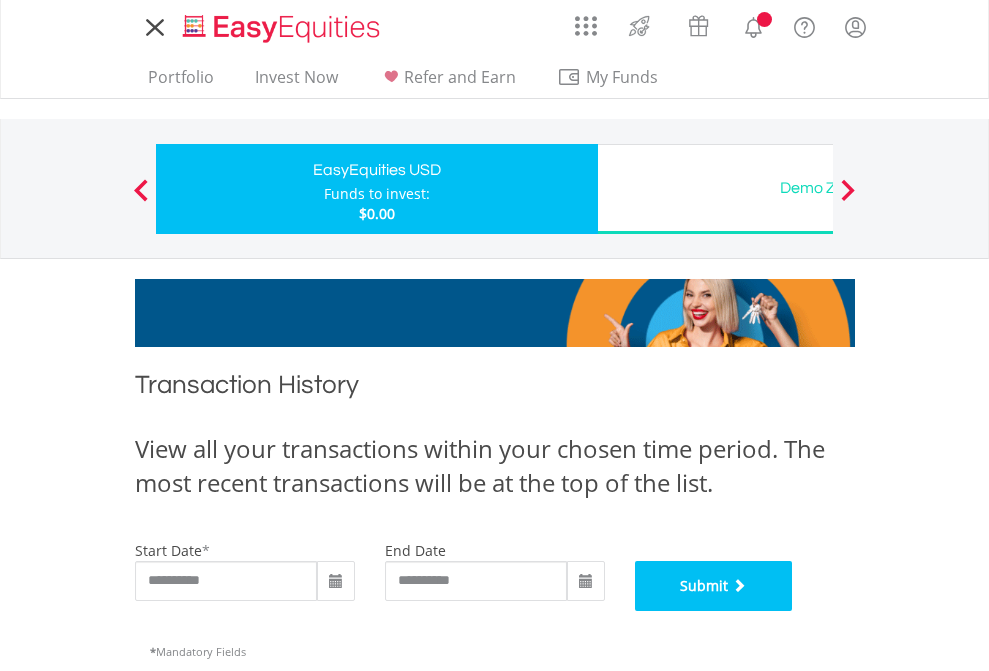 click on "Submit" at bounding box center [714, 586] 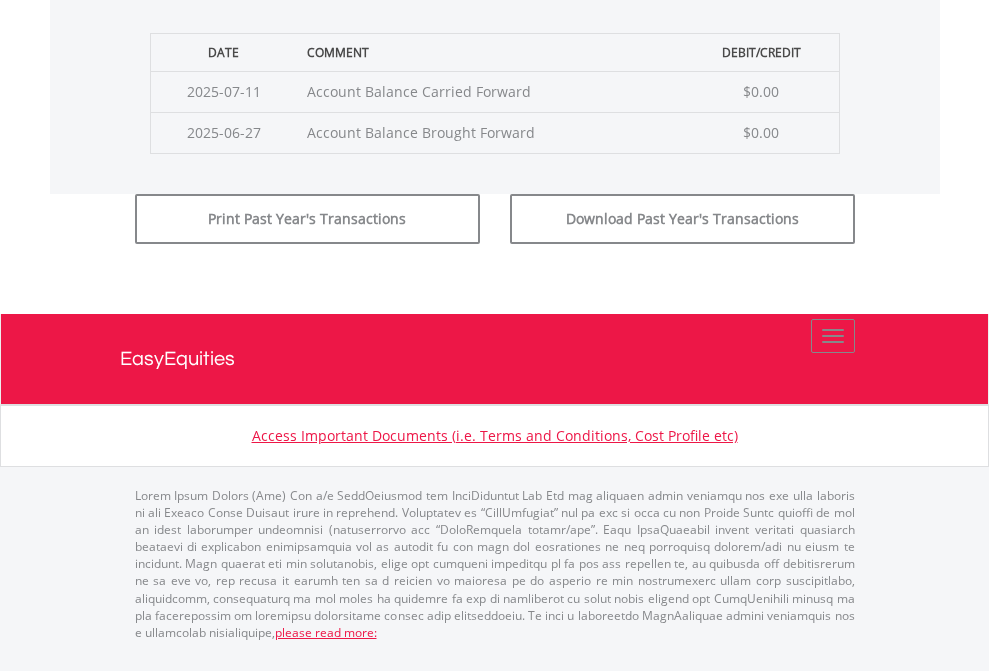 scroll, scrollTop: 811, scrollLeft: 0, axis: vertical 